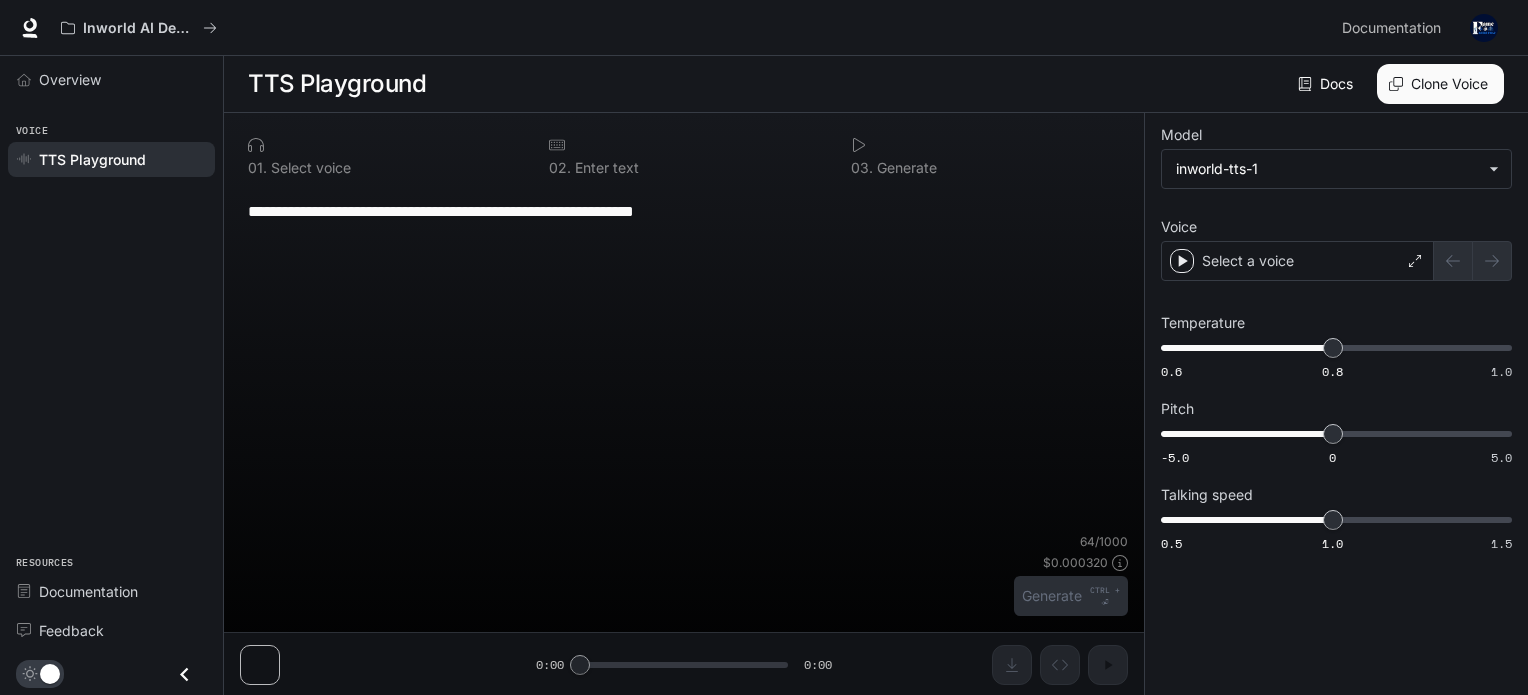 scroll, scrollTop: 0, scrollLeft: 0, axis: both 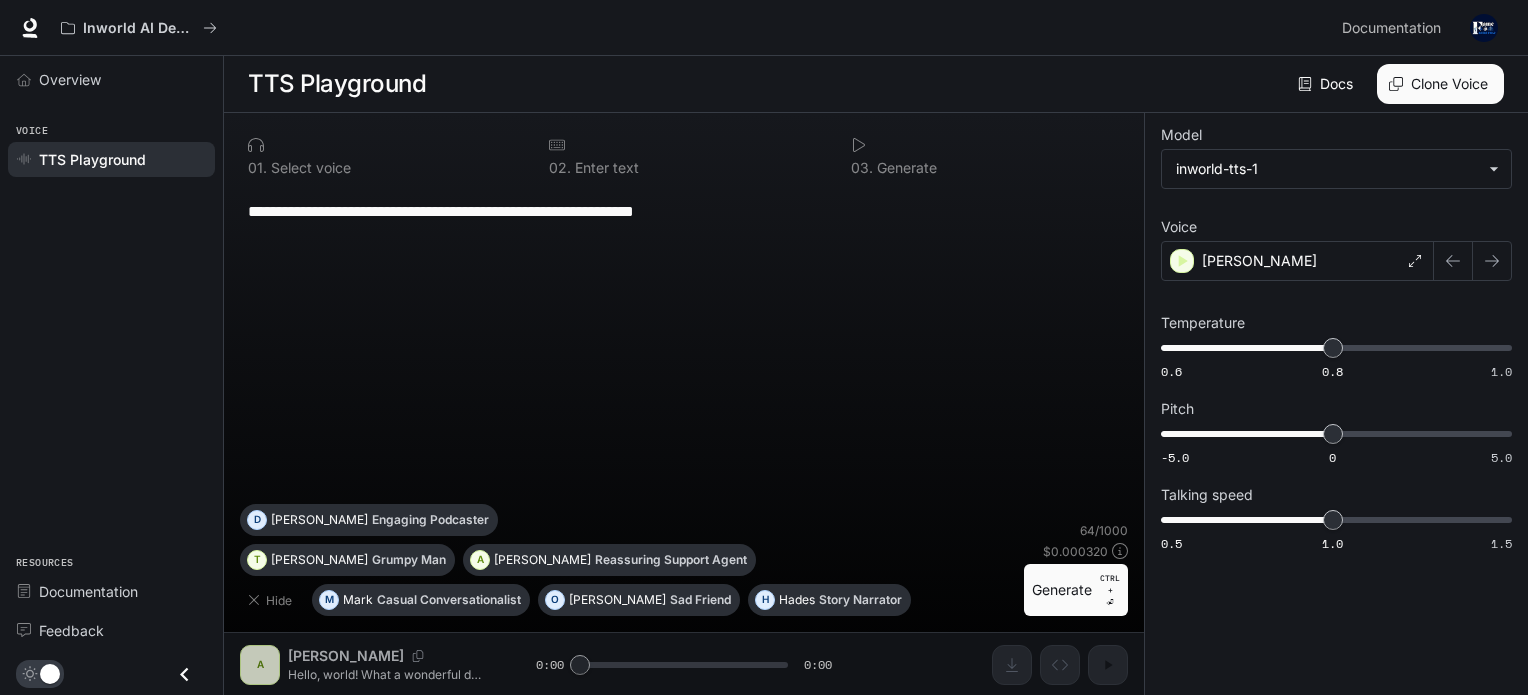 click on "Generate CTRL +  ⏎" at bounding box center (1076, 590) 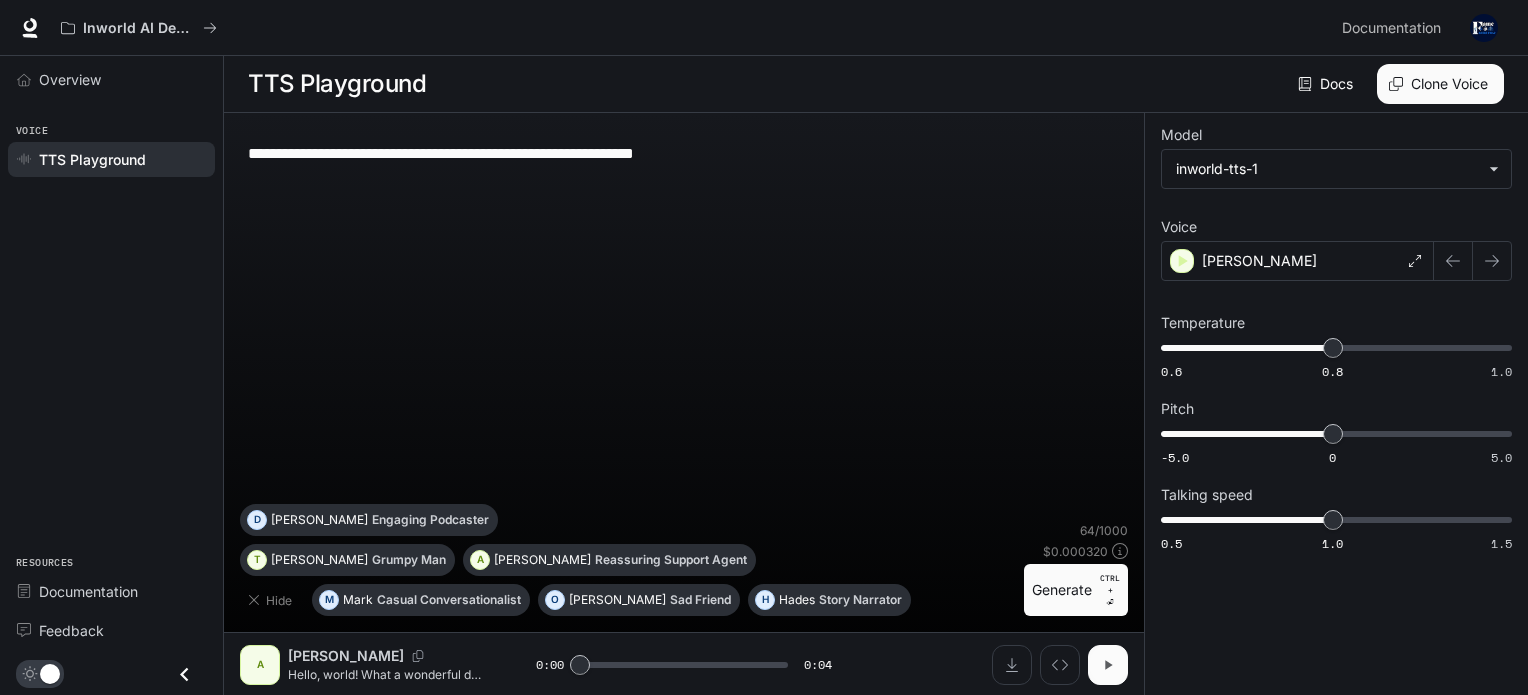 click 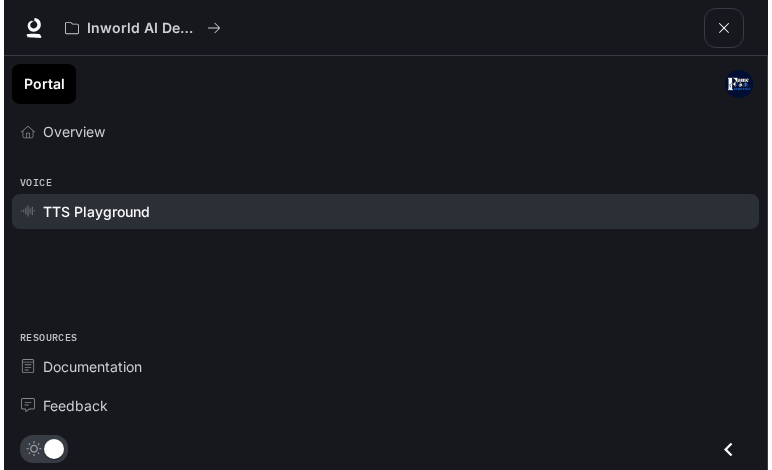 scroll, scrollTop: 0, scrollLeft: 0, axis: both 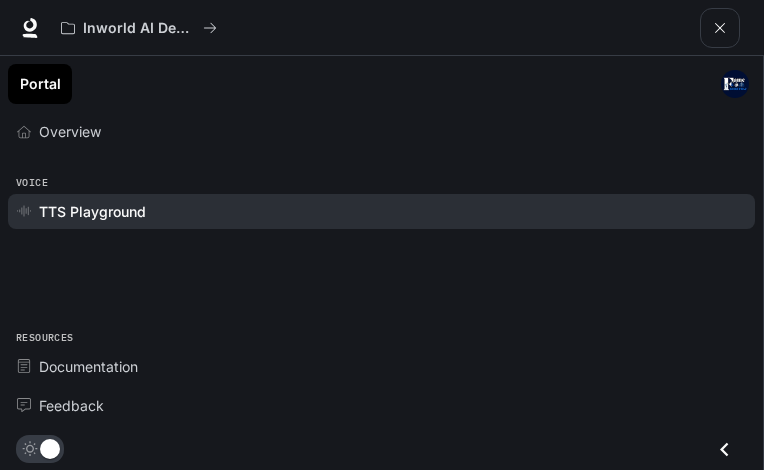 click 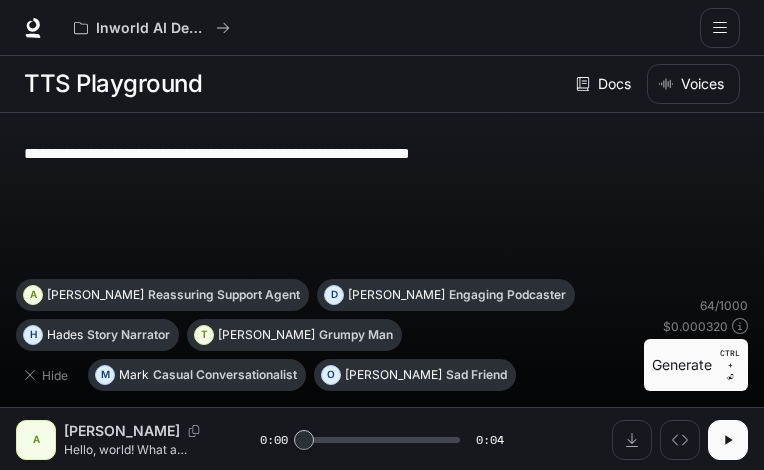 click on "Generate CTRL +  ⏎" at bounding box center [696, 365] 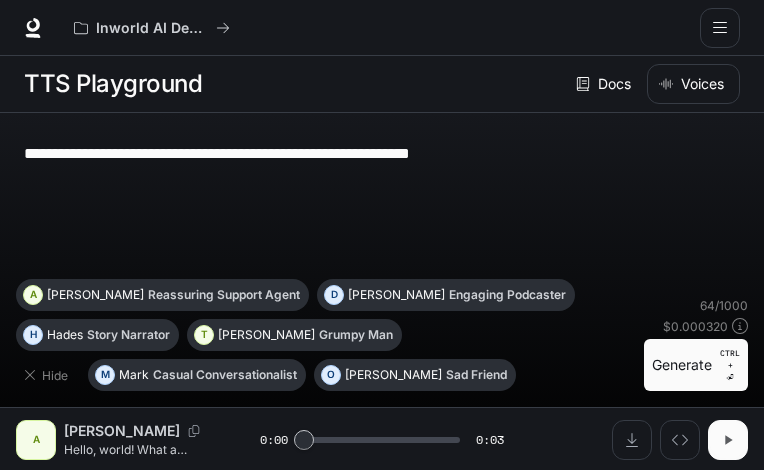 click 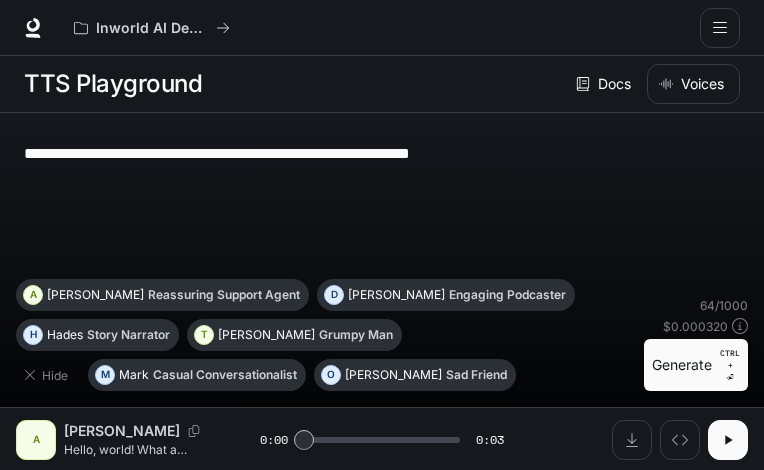click 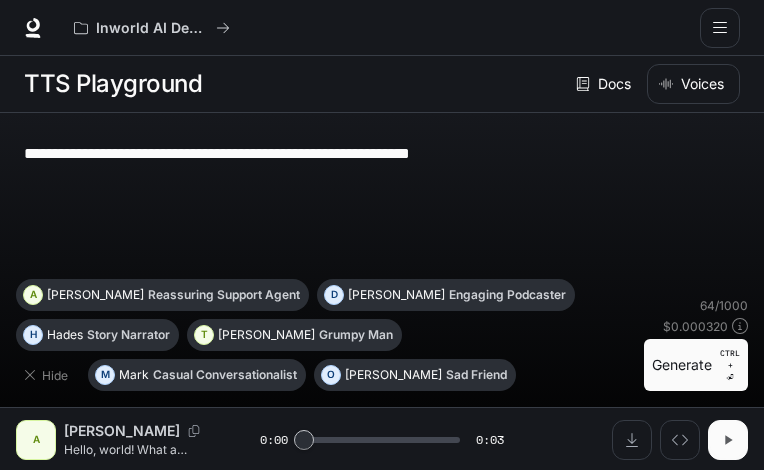 click 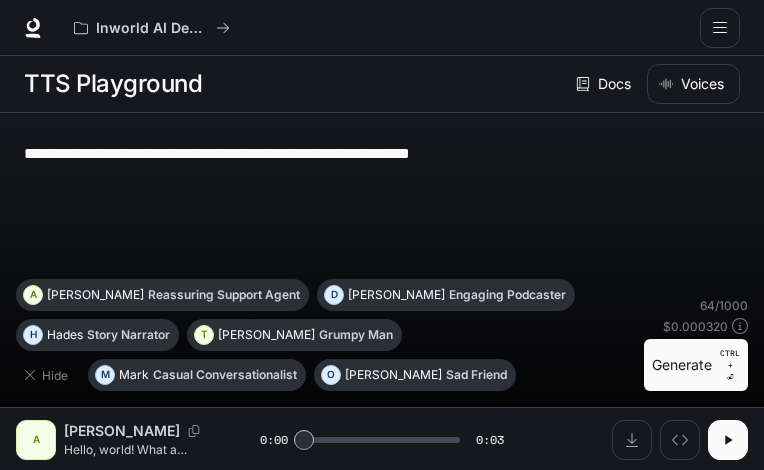 click 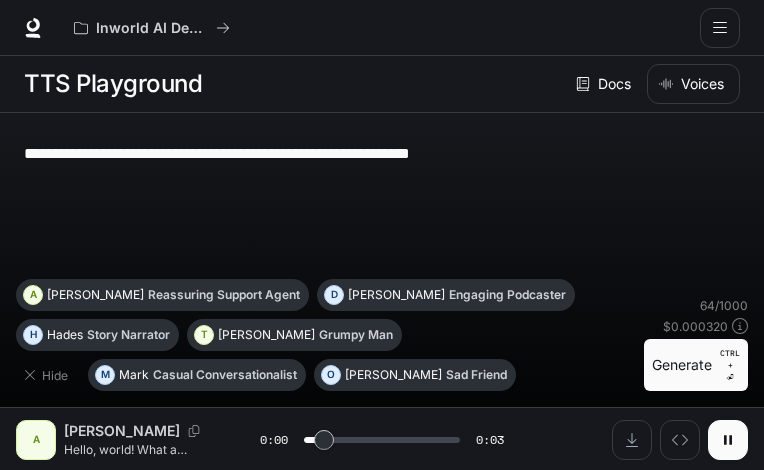type on "***" 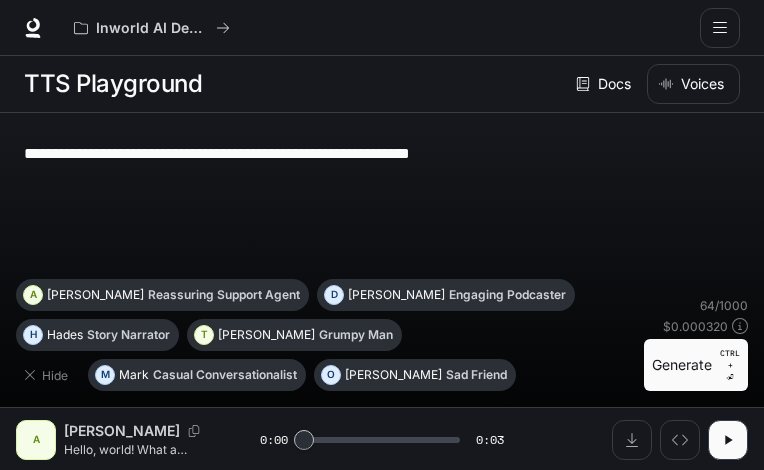 drag, startPoint x: 699, startPoint y: 351, endPoint x: 718, endPoint y: 358, distance: 20.248457 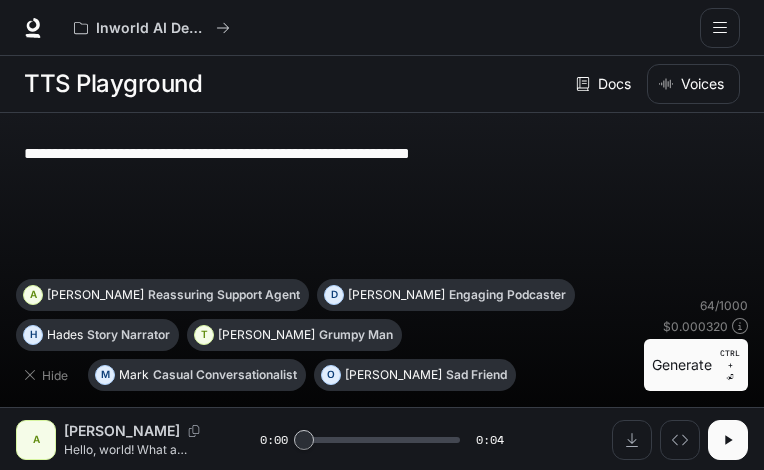 click 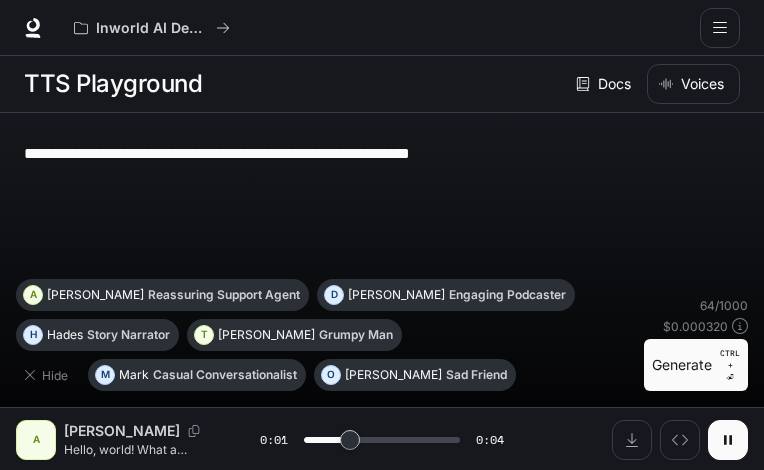 click on "[PERSON_NAME]" at bounding box center (162, 431) 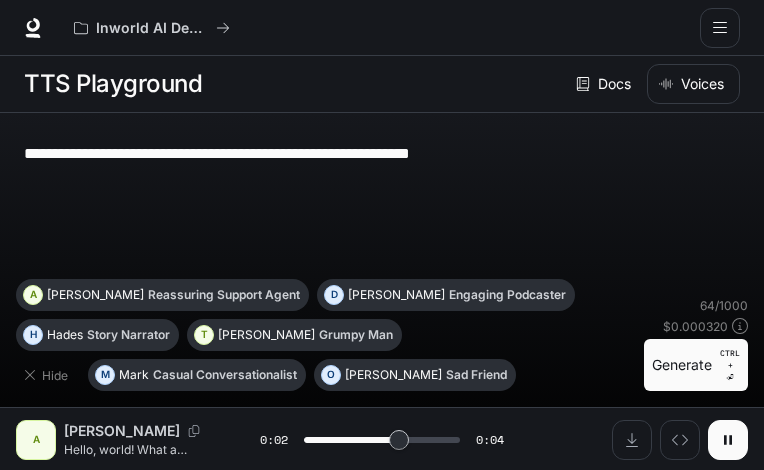 click on "Hello, world! What a wonderful day to be a text-to-speech model!" at bounding box center [138, 449] 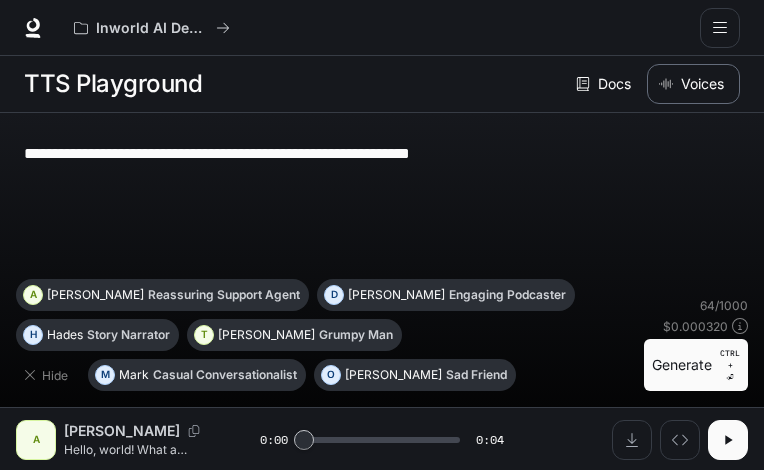 click on "Voices" at bounding box center [693, 84] 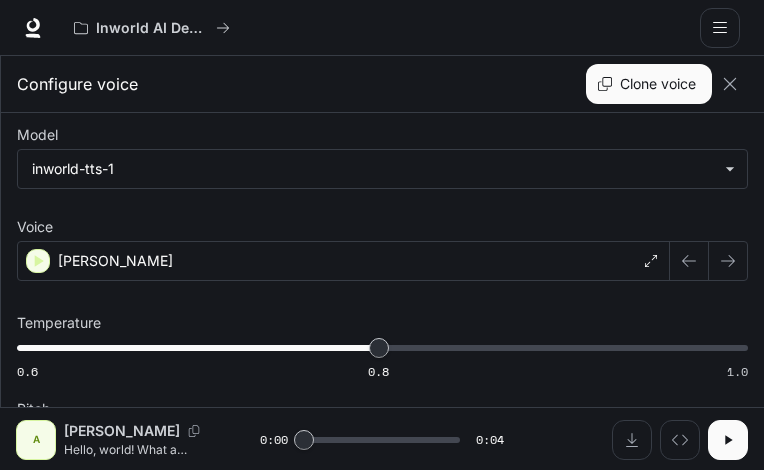 click on "Clone voice" at bounding box center (649, 84) 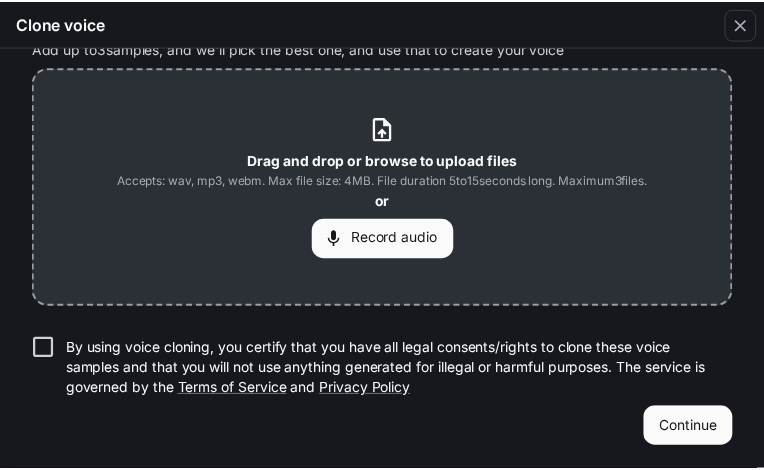 scroll, scrollTop: 0, scrollLeft: 0, axis: both 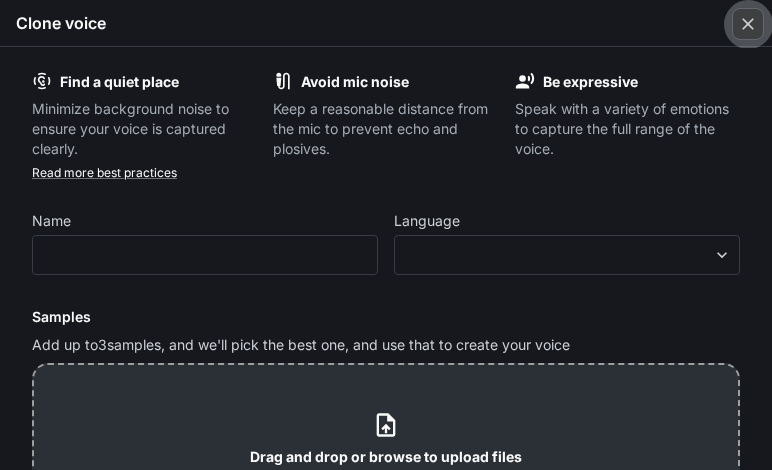 click 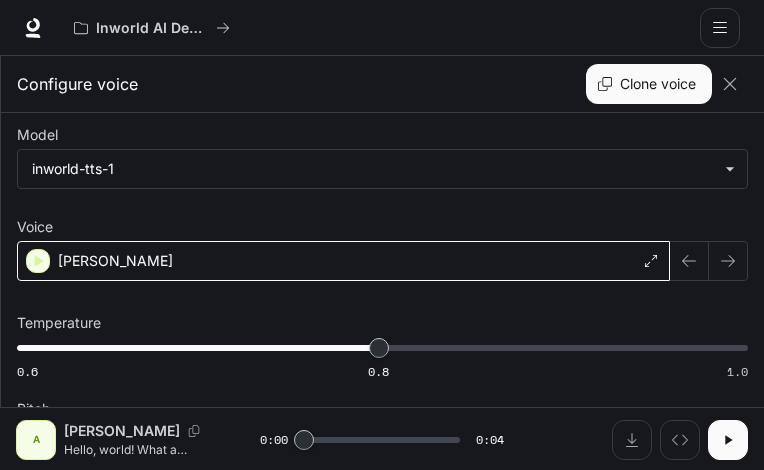 click on "[PERSON_NAME]" at bounding box center (343, 261) 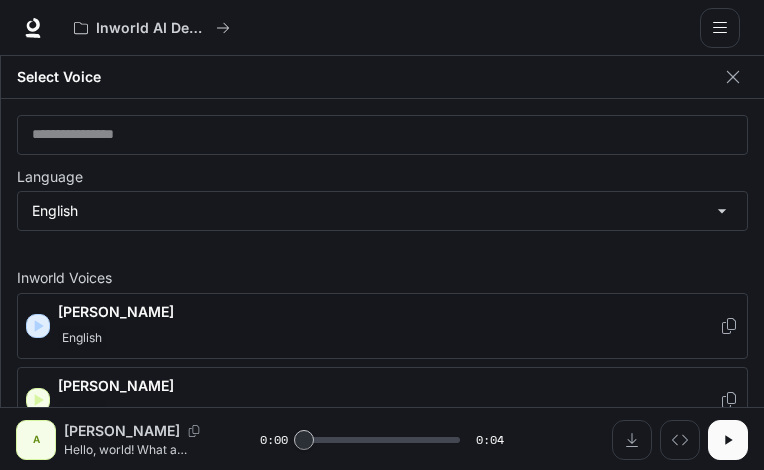click on "English" at bounding box center [388, 338] 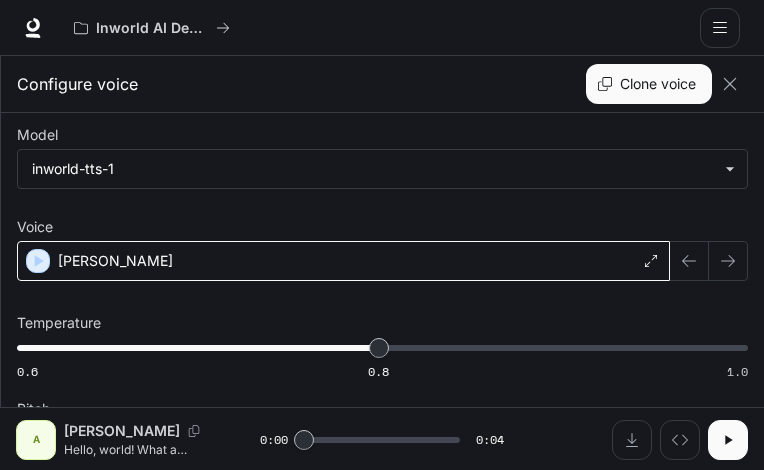 click on "[PERSON_NAME]" at bounding box center (343, 261) 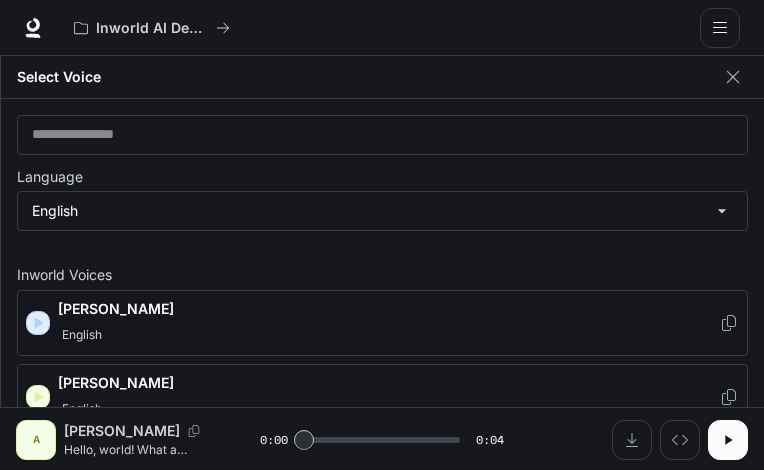 scroll, scrollTop: 0, scrollLeft: 0, axis: both 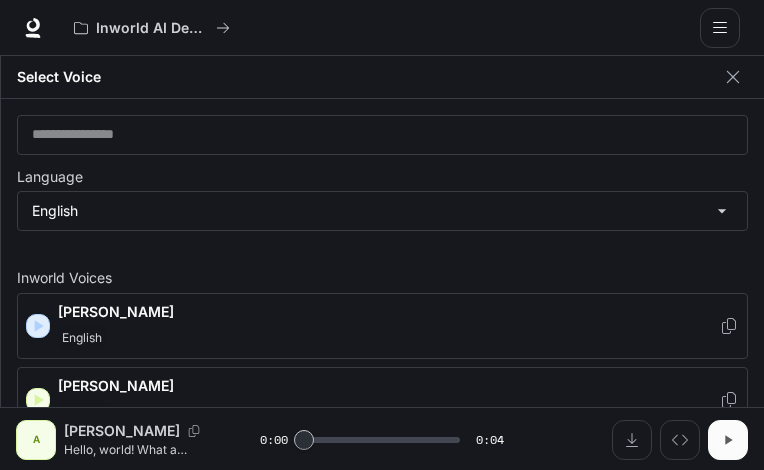 click 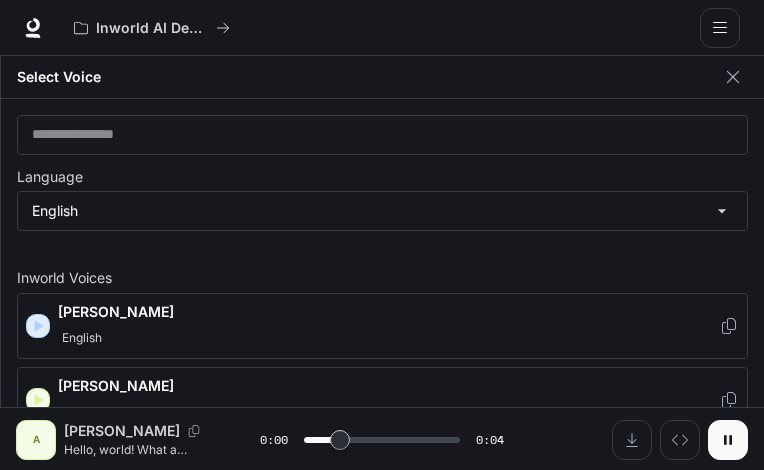 click 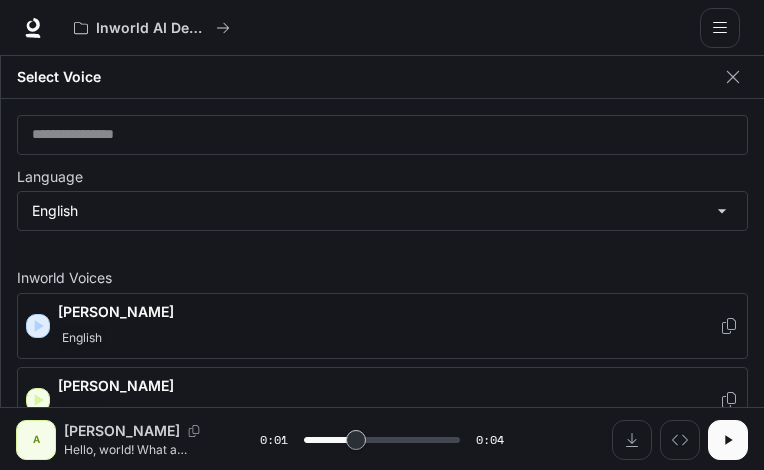 click on "[PERSON_NAME]" at bounding box center (388, 312) 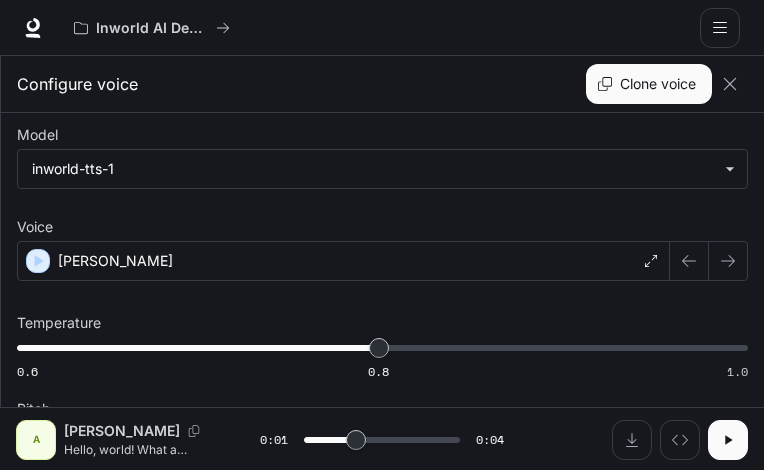 scroll, scrollTop: 0, scrollLeft: 0, axis: both 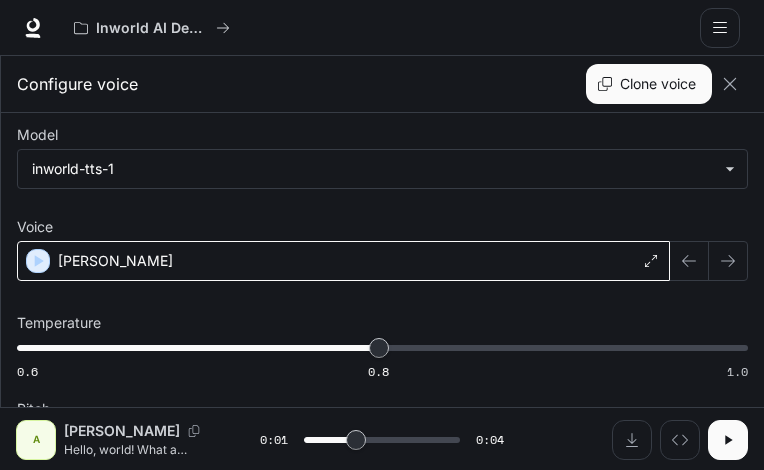 click on "[PERSON_NAME]" at bounding box center [343, 261] 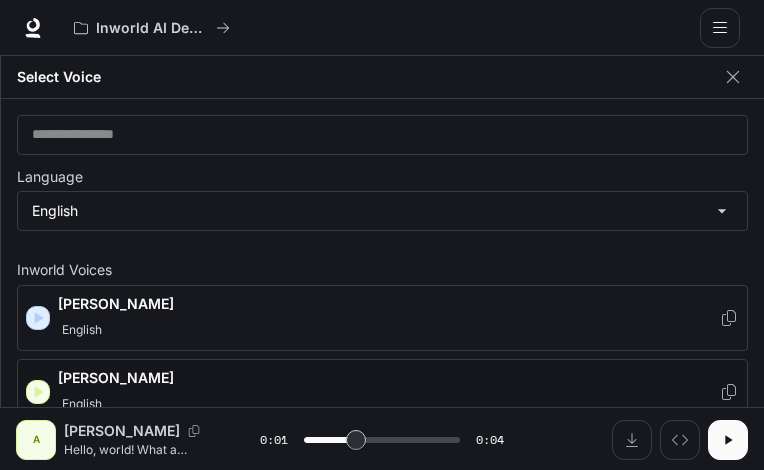 scroll, scrollTop: 0, scrollLeft: 0, axis: both 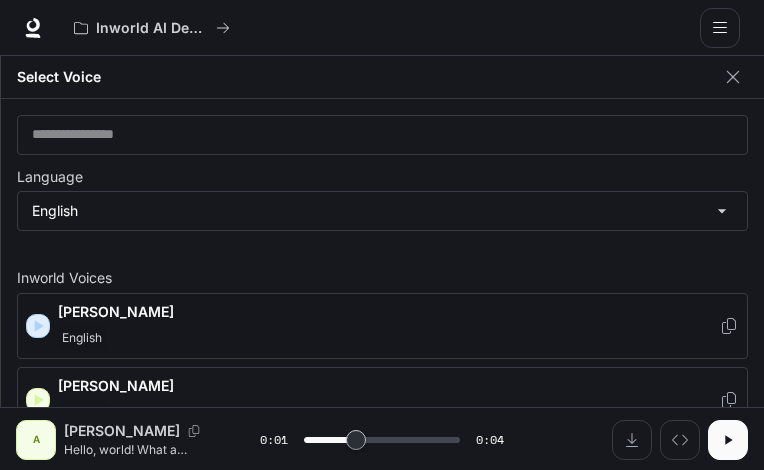 click 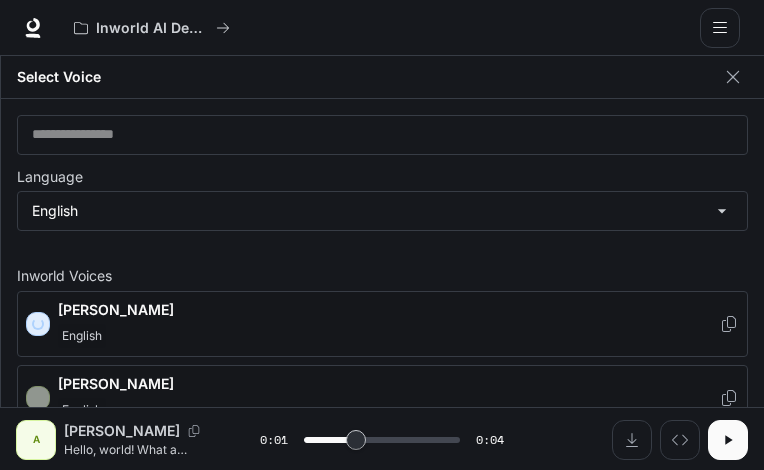 scroll, scrollTop: 0, scrollLeft: 0, axis: both 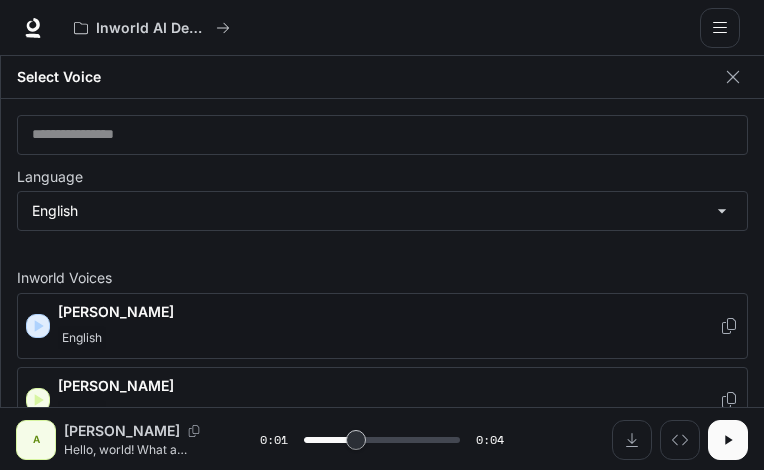 click 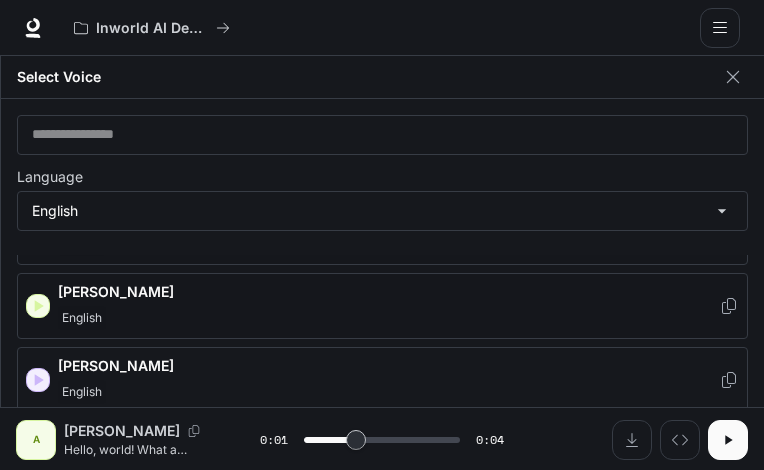 scroll, scrollTop: 100, scrollLeft: 0, axis: vertical 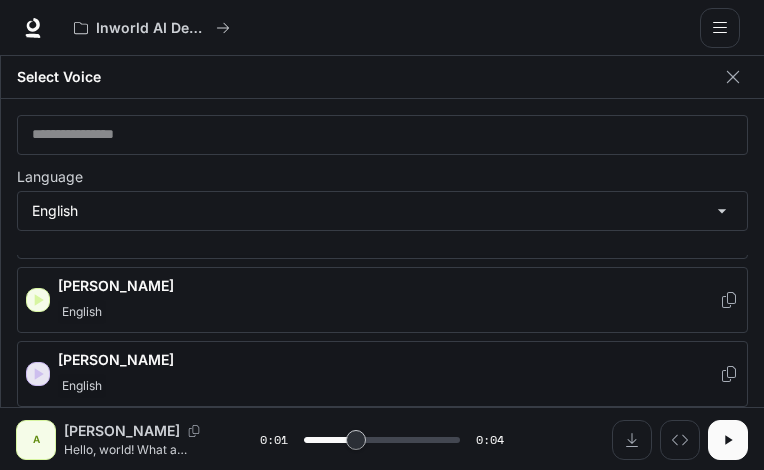 click 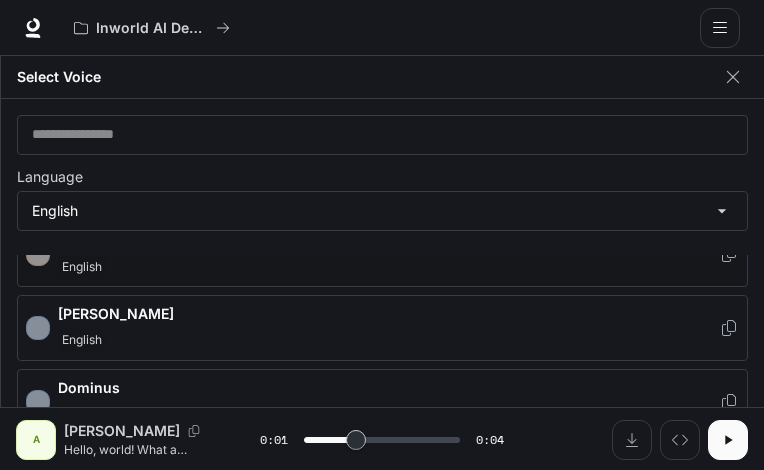 scroll, scrollTop: 300, scrollLeft: 0, axis: vertical 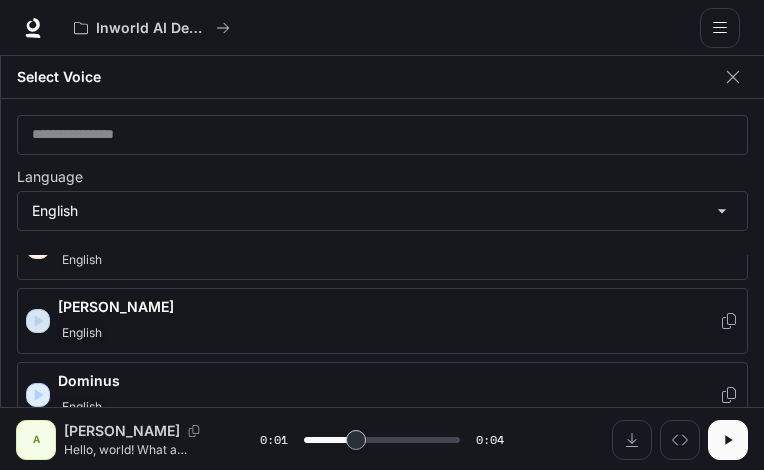 click 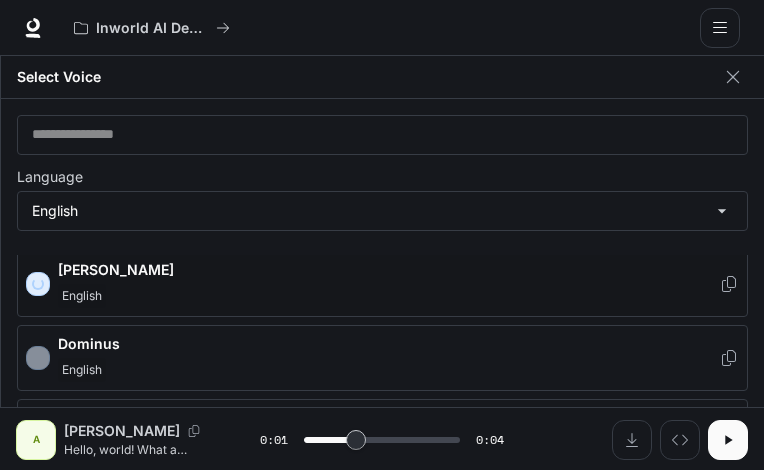 scroll, scrollTop: 400, scrollLeft: 0, axis: vertical 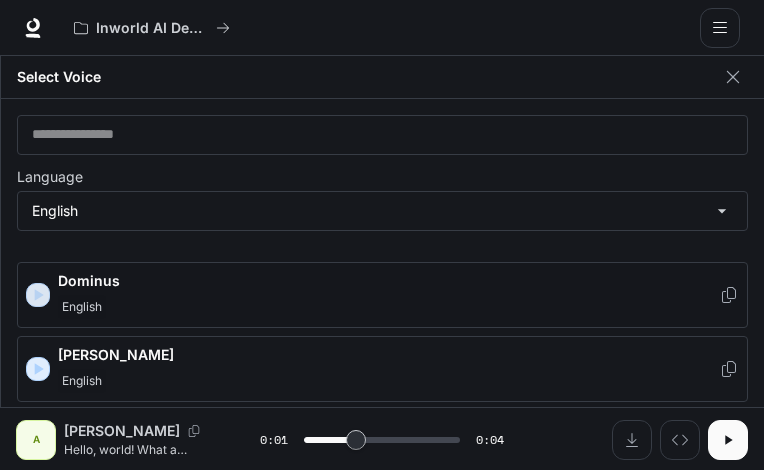 click 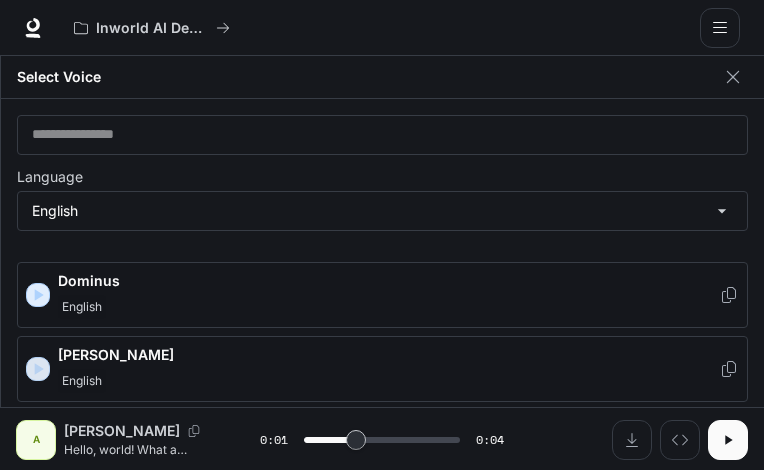 click 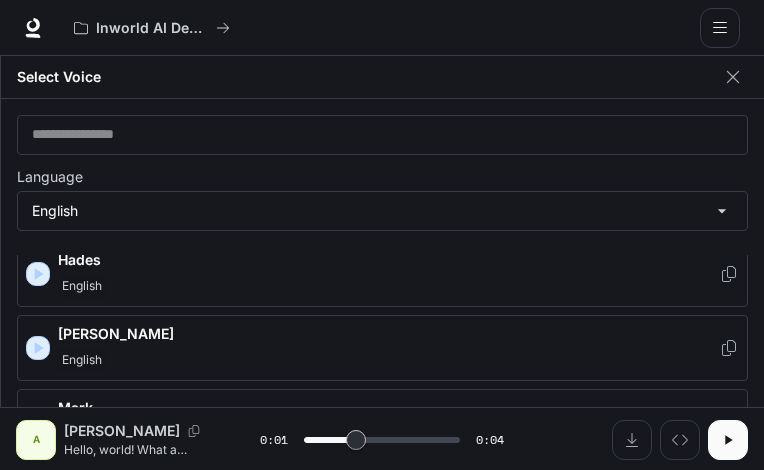 scroll, scrollTop: 700, scrollLeft: 0, axis: vertical 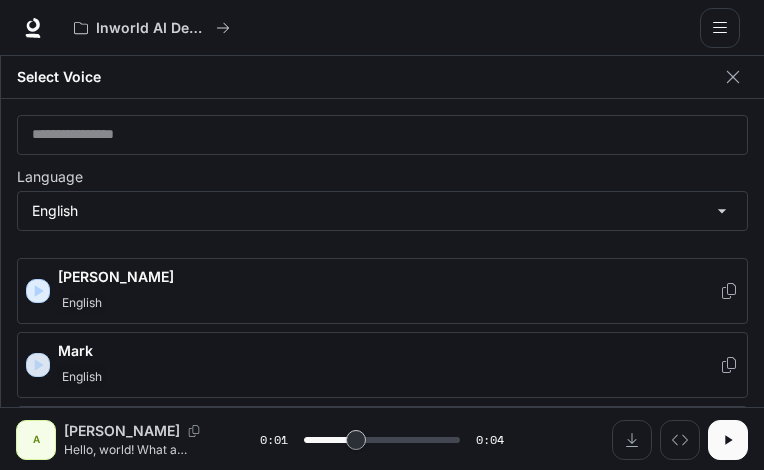 click 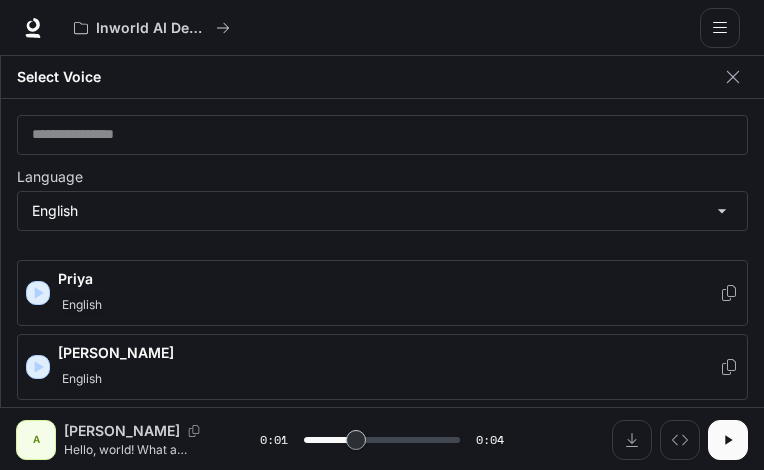 scroll, scrollTop: 1000, scrollLeft: 0, axis: vertical 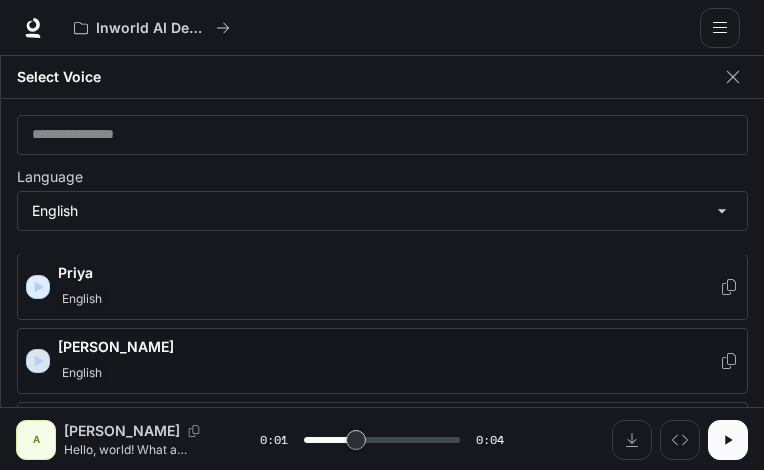 click 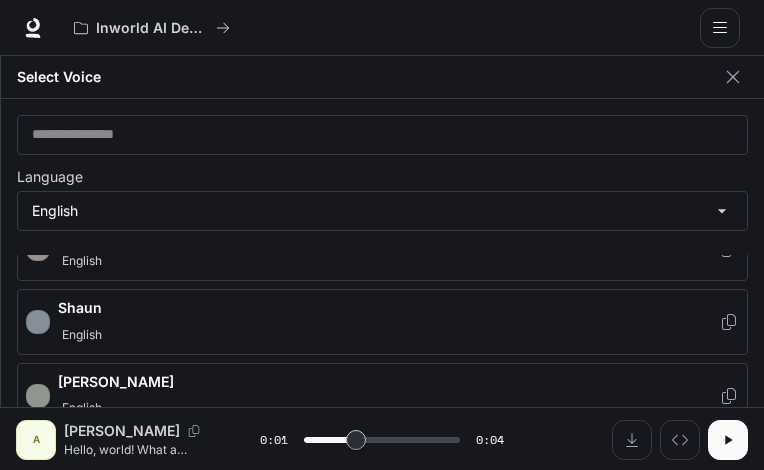 scroll, scrollTop: 1200, scrollLeft: 0, axis: vertical 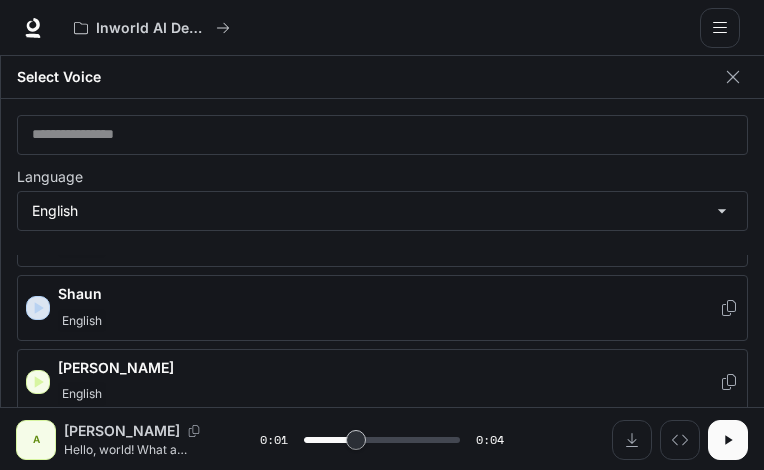 click 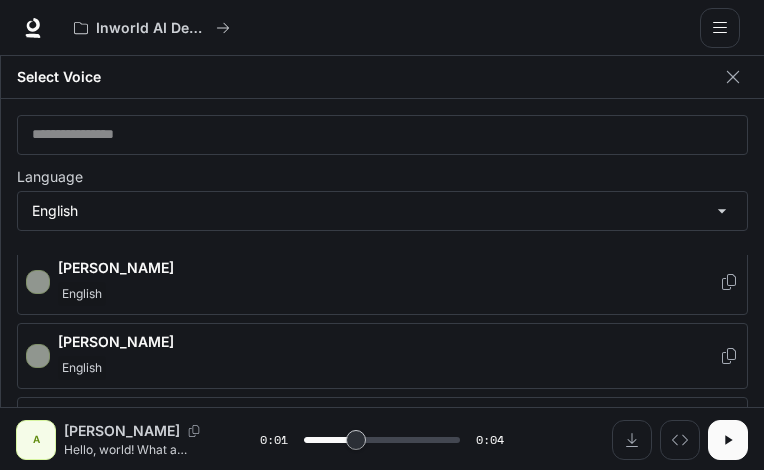 scroll, scrollTop: 1300, scrollLeft: 0, axis: vertical 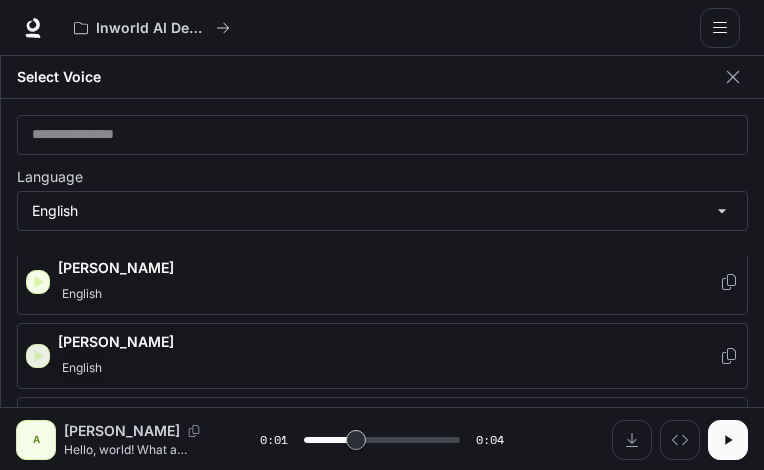 click 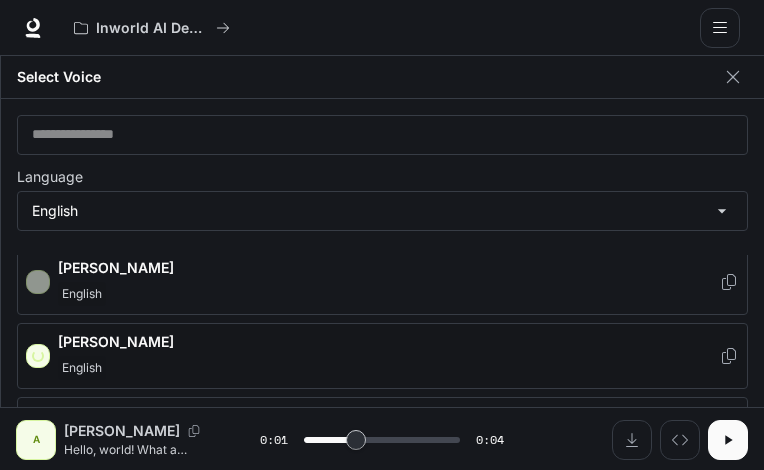 scroll, scrollTop: 0, scrollLeft: 0, axis: both 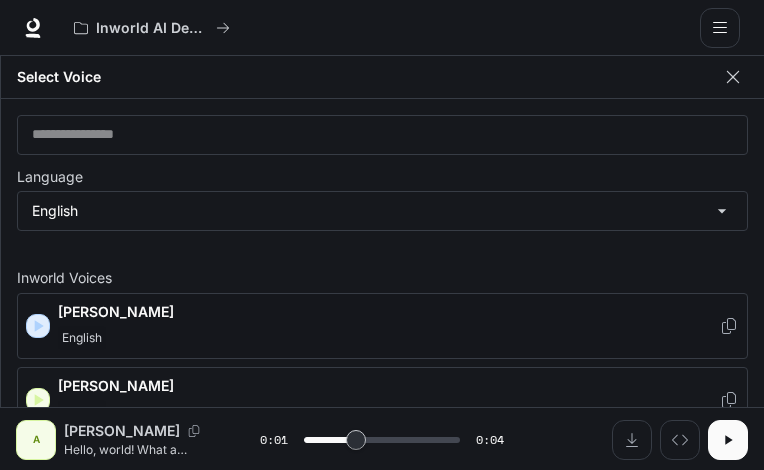click 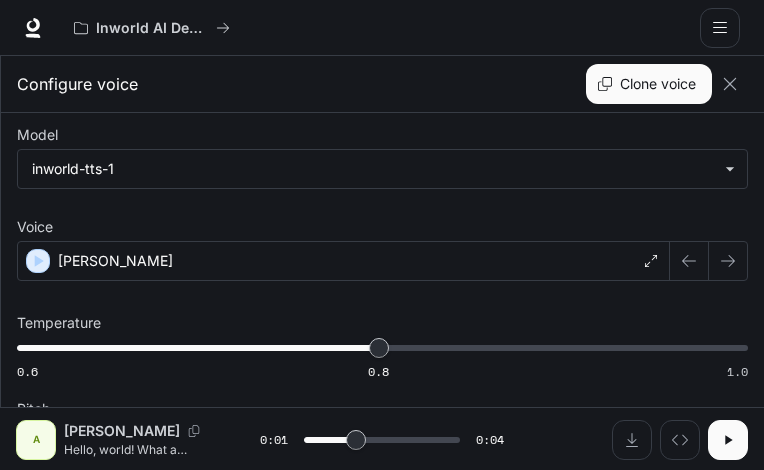 click on "Clone voice" at bounding box center (649, 84) 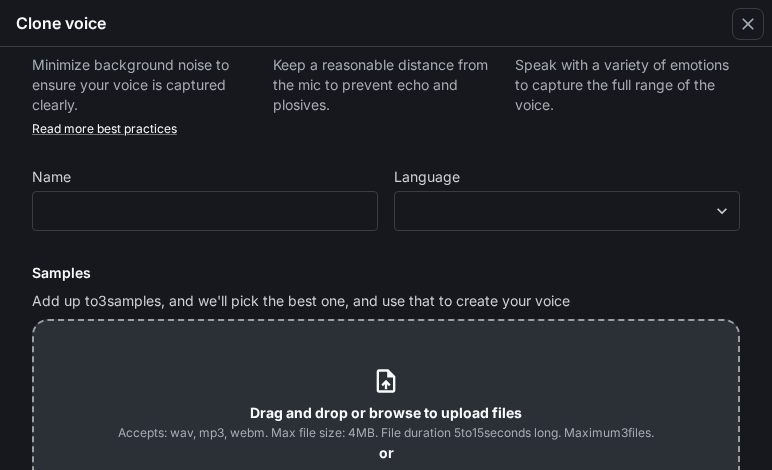 scroll, scrollTop: 100, scrollLeft: 0, axis: vertical 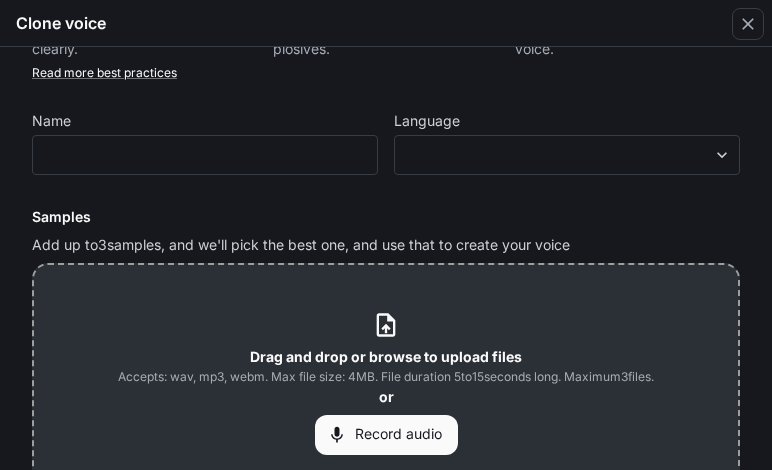 click on "Find a quiet place Minimize background noise to ensure your voice is captured clearly. Avoid mic noise Keep a reasonable distance from the mic to prevent echo and plosives. Be expressive Speak with a variety of emotions to capture the full range of the voice. Read more best practices Name ​ Language ​ ​ Samples Add up to  3  samples, and we'll pick the best one, and use that to create your voice Drag and drop or browse to upload files Accepts: wav, mp3, webm. Max file size: 4MB. File duration   5  to  15  seconds long. Maximum  3  files. or Record audio By using voice cloning, you certify that you have all legal consents/rights to clone these voice samples and that you will not use anything generated for illegal or harmful purposes. The service is governed by the   Terms of Service   and   Privacy Policy Continue" at bounding box center (386, 307) 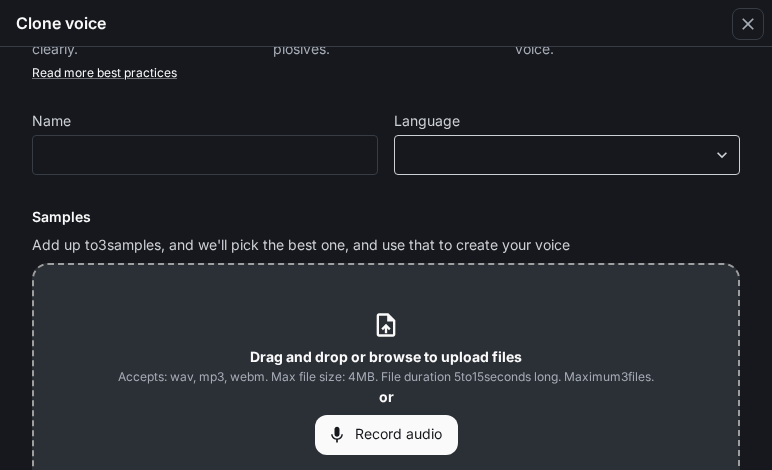 click on "**********" at bounding box center [386, 235] 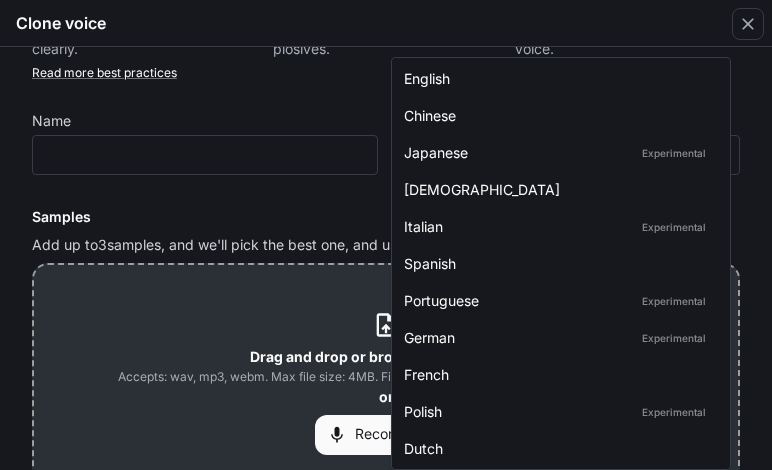 click at bounding box center (386, 235) 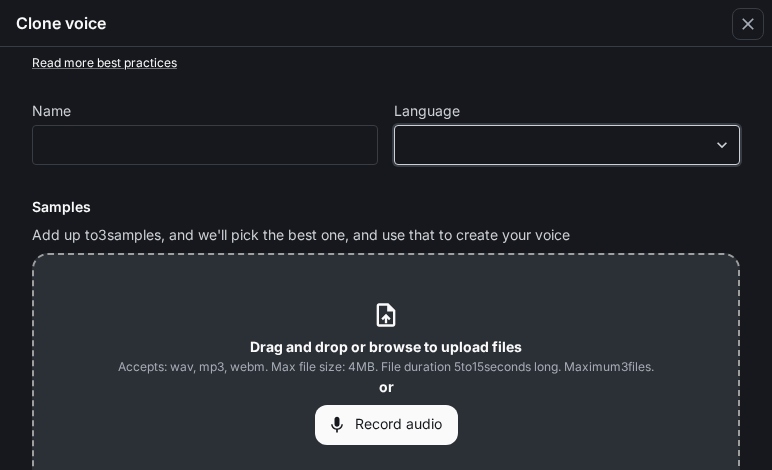 scroll, scrollTop: 0, scrollLeft: 0, axis: both 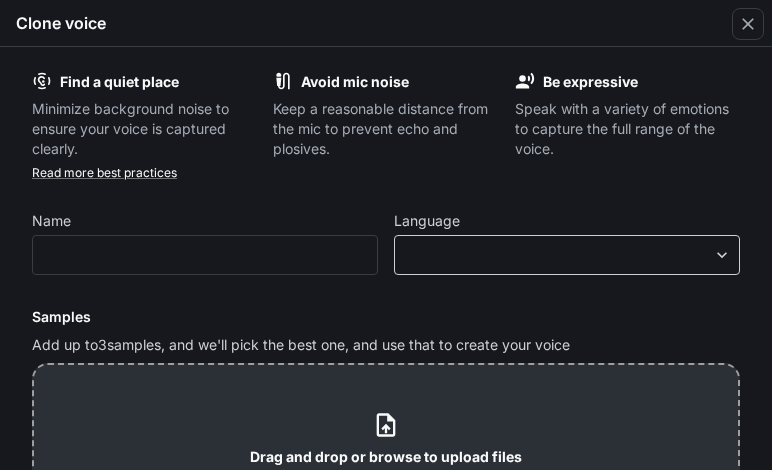 click on "**********" at bounding box center (386, 235) 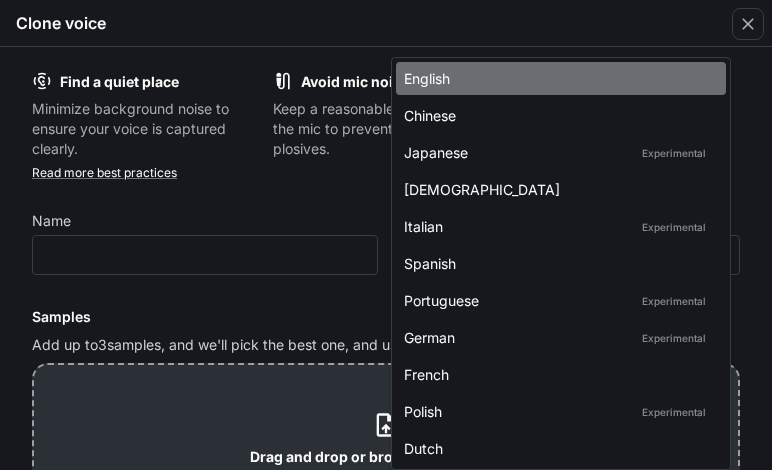 click on "English" at bounding box center (557, 78) 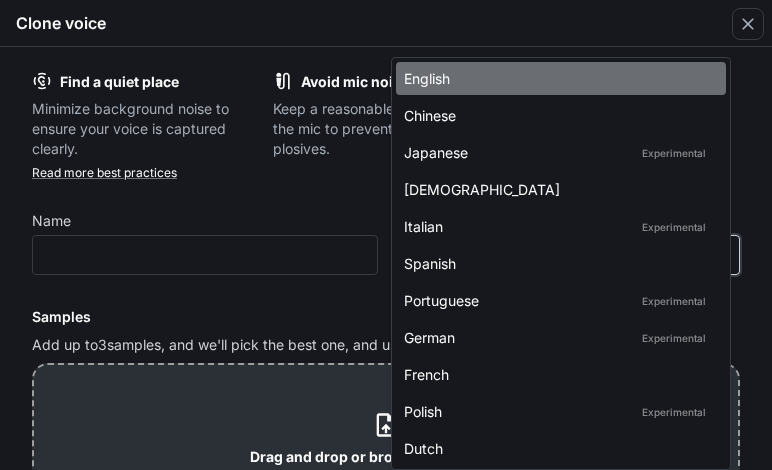 type on "*****" 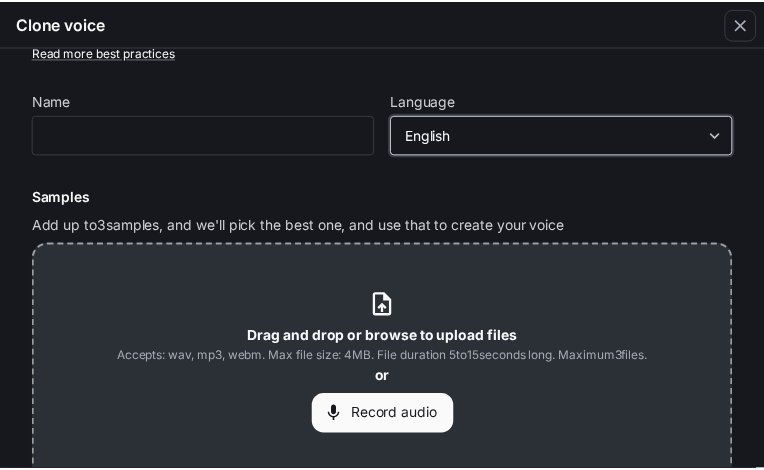 scroll, scrollTop: 296, scrollLeft: 0, axis: vertical 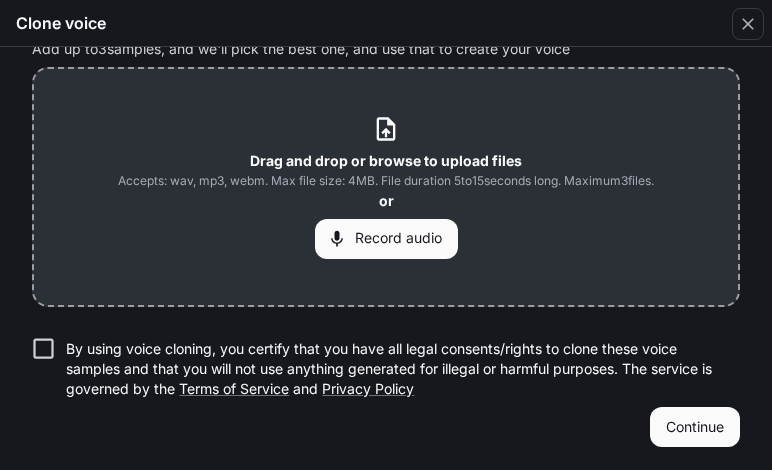 click on "Find a quiet place Minimize background noise to ensure your voice is captured clearly. Avoid mic noise Keep a reasonable distance from the mic to prevent echo and plosives. Be expressive Speak with a variety of emotions to capture the full range of the voice. Read more best practices Name ​ Language English ***** ​ Samples Add up to  3  samples, and we'll pick the best one, and use that to create your voice Drag and drop or browse to upload files Accepts: wav, mp3, webm. Max file size: 4MB. File duration   5  to  15  seconds long. Maximum  3  files. or Record audio By using voice cloning, you certify that you have all legal consents/rights to clone these voice samples and that you will not use anything generated for illegal or harmful purposes. The service is governed by the   Terms of Service   and   Privacy Policy Continue" at bounding box center (386, 111) 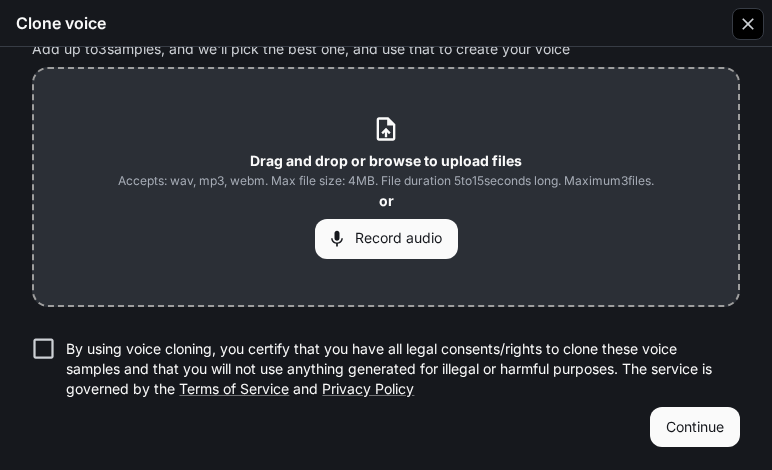 click at bounding box center [748, 24] 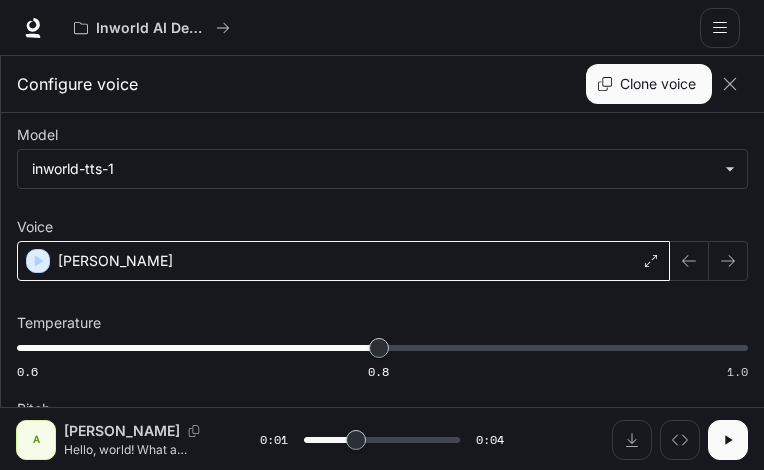 click on "[PERSON_NAME]" at bounding box center [115, 261] 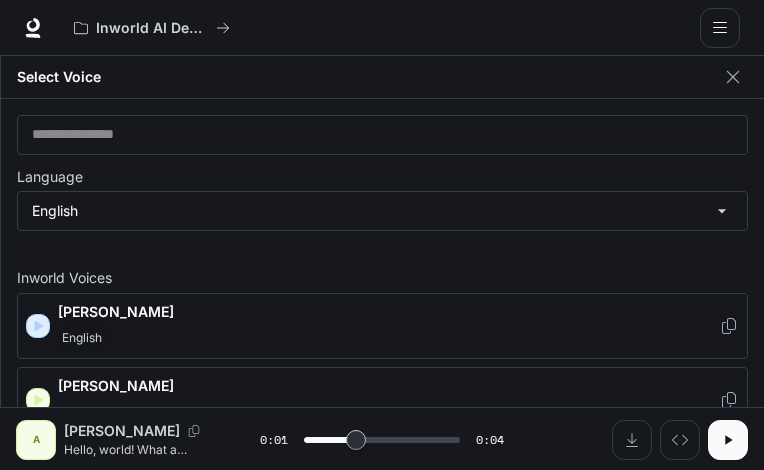click 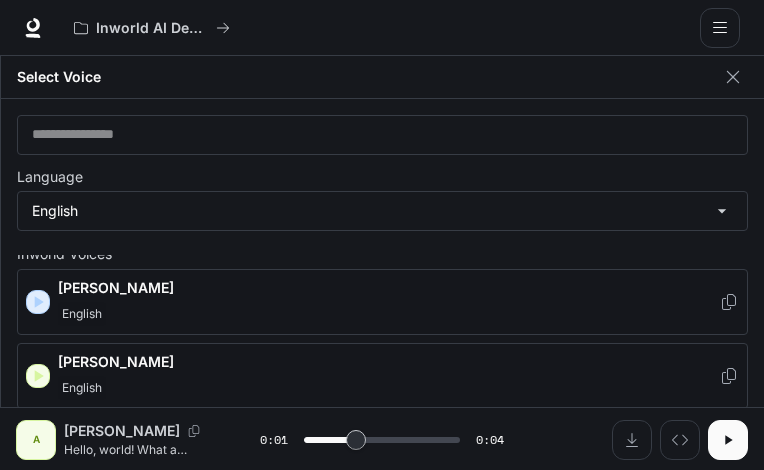scroll, scrollTop: 0, scrollLeft: 0, axis: both 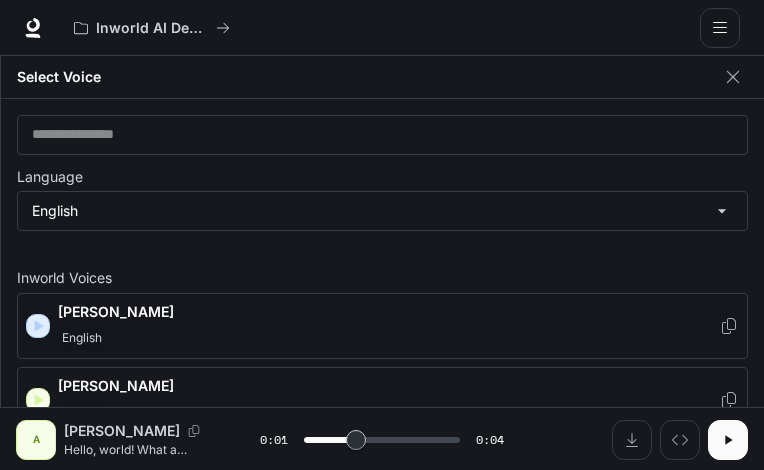 click 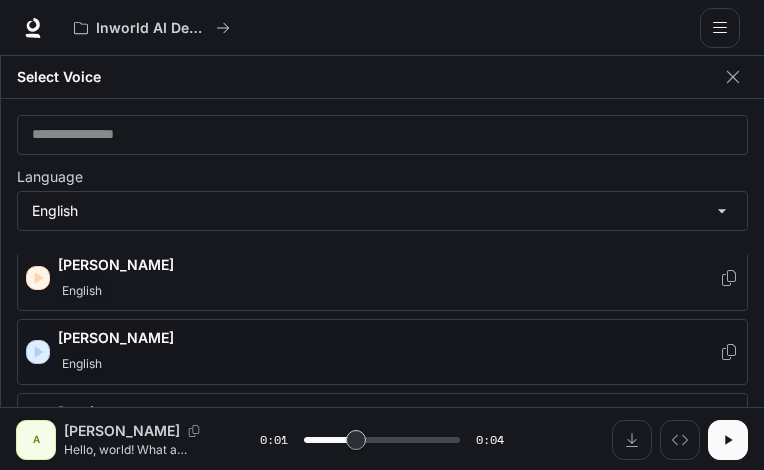 scroll, scrollTop: 300, scrollLeft: 0, axis: vertical 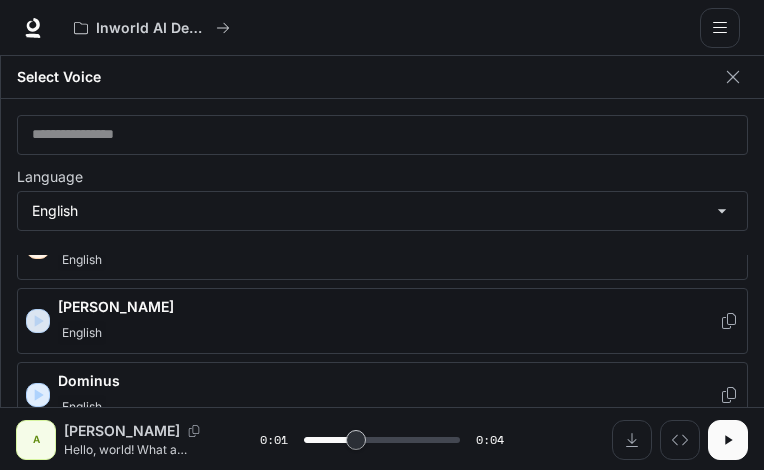 click 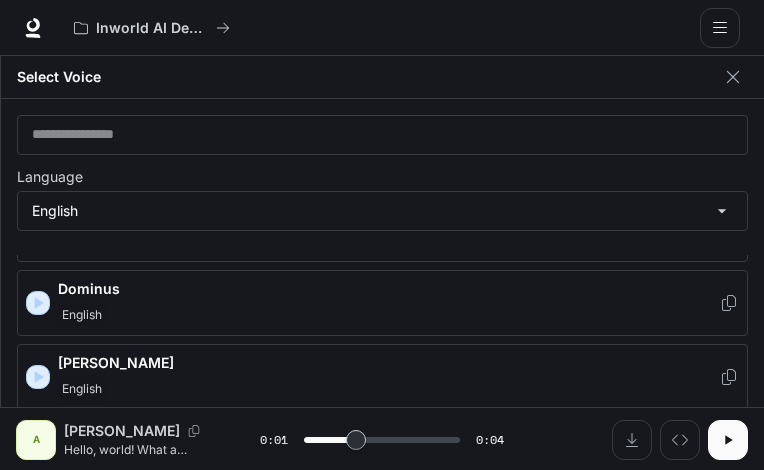 scroll, scrollTop: 400, scrollLeft: 0, axis: vertical 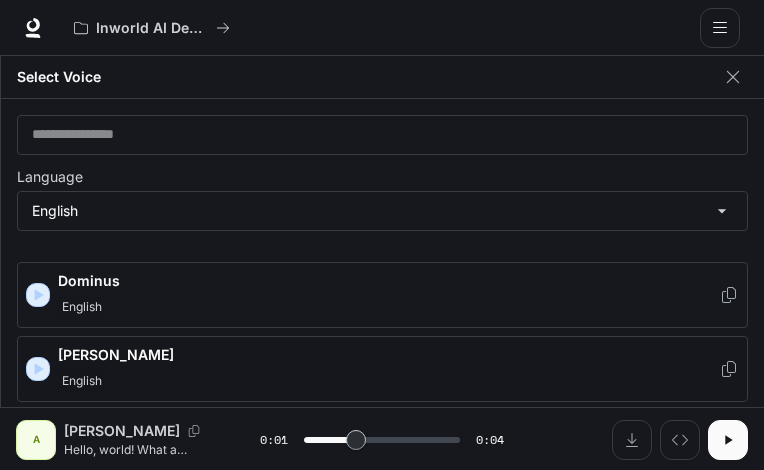 click 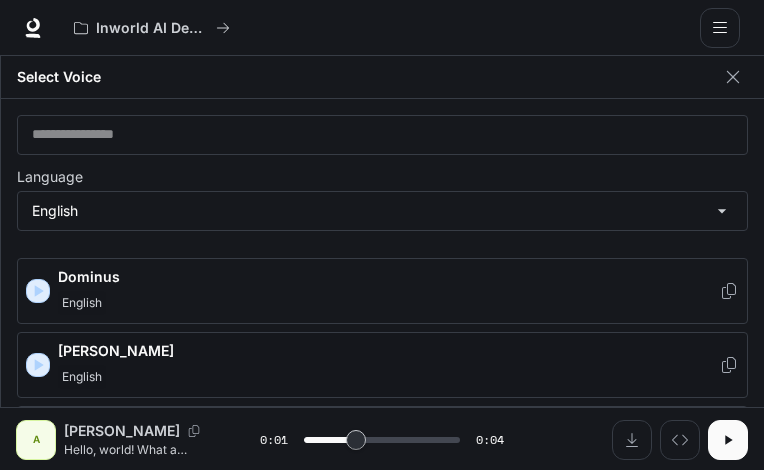 scroll, scrollTop: 400, scrollLeft: 0, axis: vertical 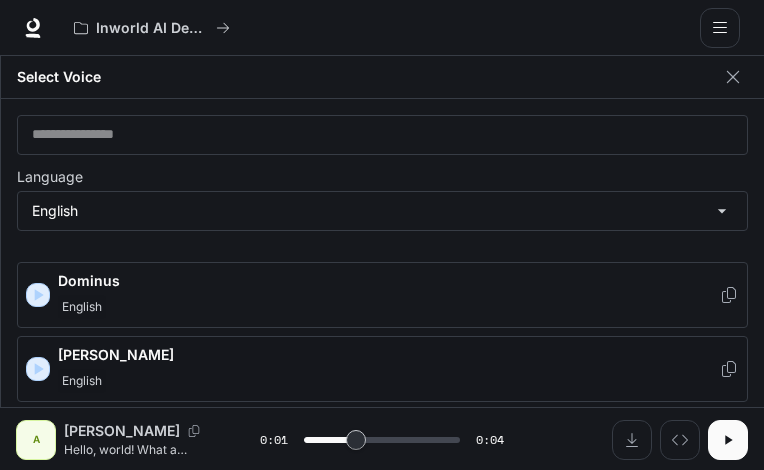 type on "***" 